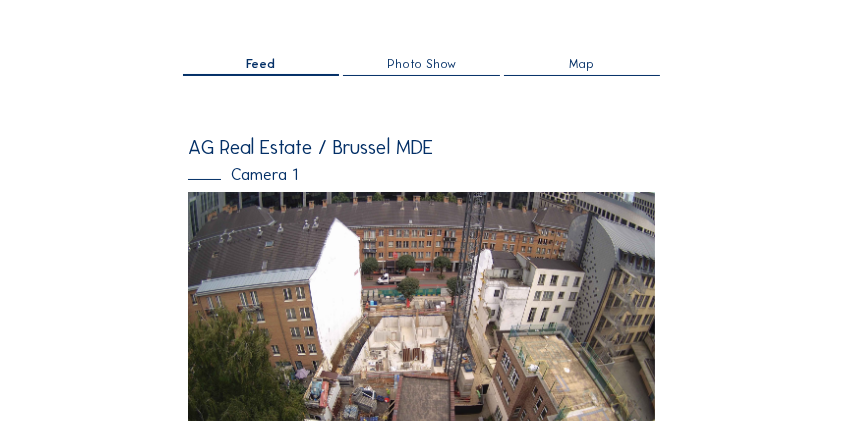 scroll, scrollTop: 200, scrollLeft: 0, axis: vertical 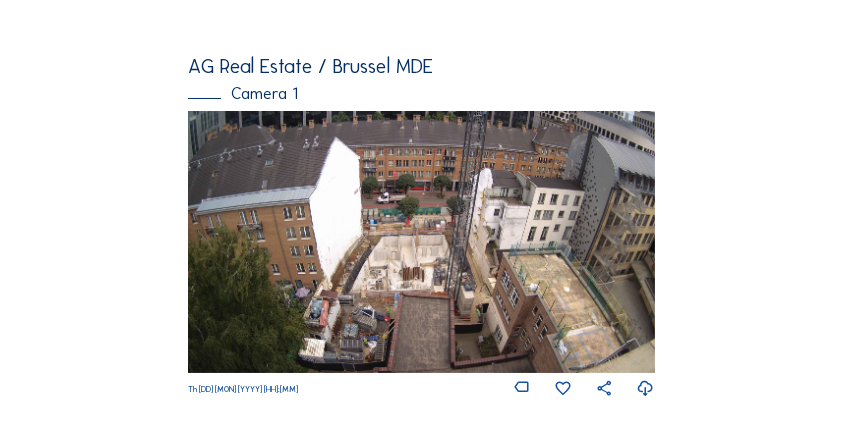click at bounding box center (421, 242) 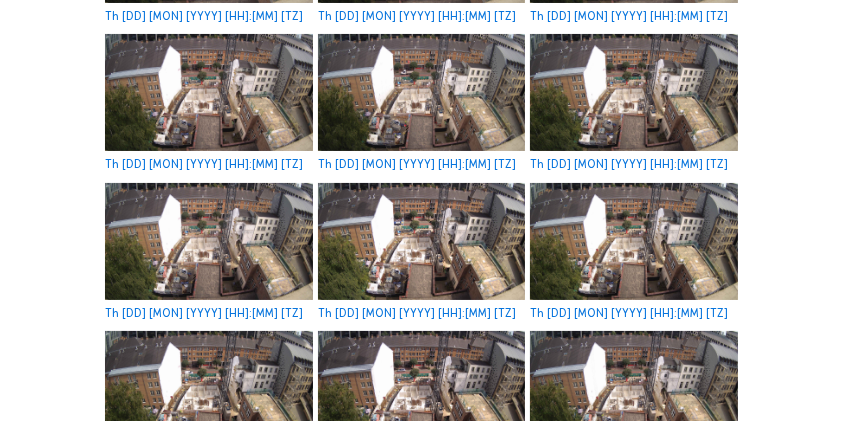 scroll, scrollTop: 0, scrollLeft: 0, axis: both 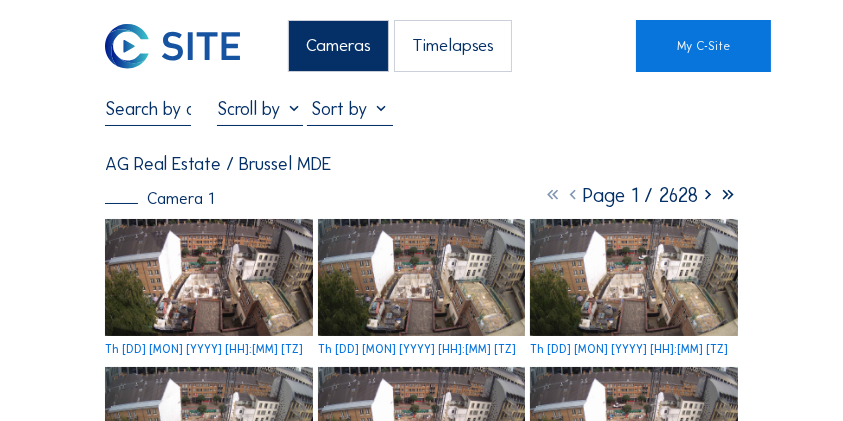 click at bounding box center (209, 277) 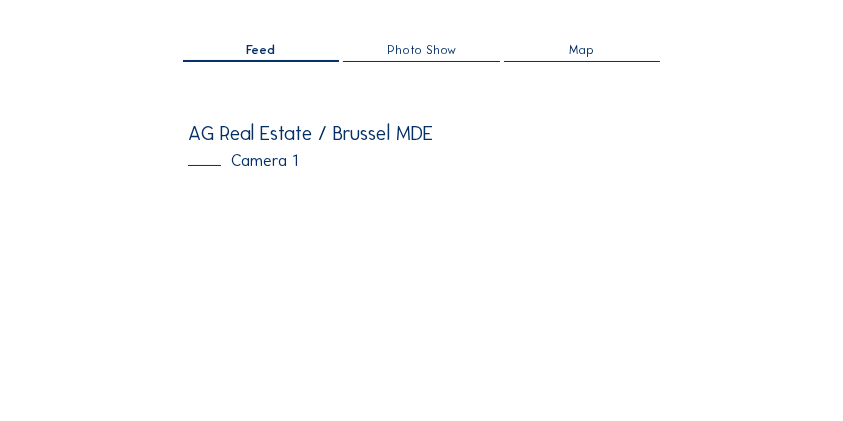 scroll, scrollTop: 0, scrollLeft: 0, axis: both 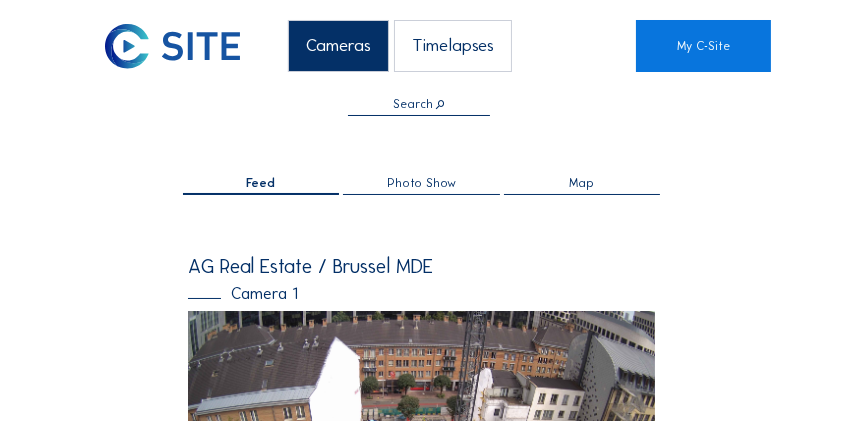 click on "Feed" at bounding box center [260, 183] 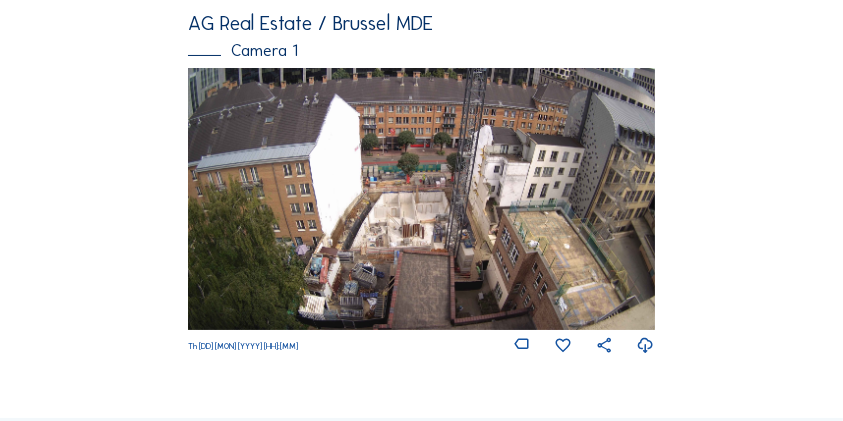 scroll, scrollTop: 109, scrollLeft: 0, axis: vertical 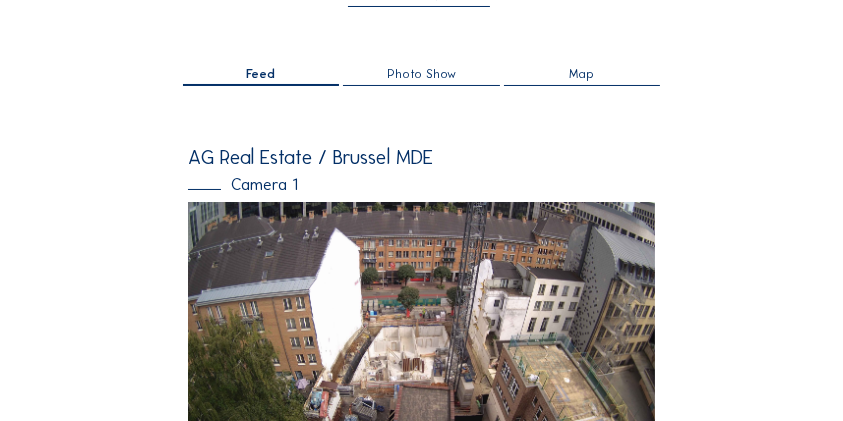 click on "Feed" at bounding box center (260, 74) 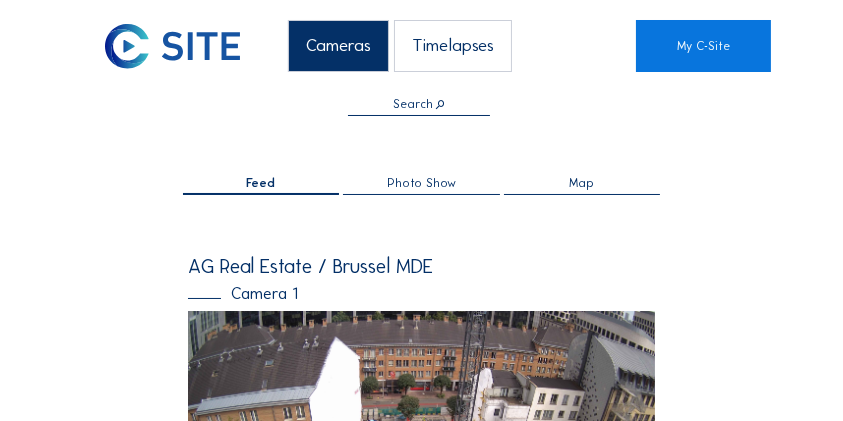 click on "Cameras" at bounding box center (338, 46) 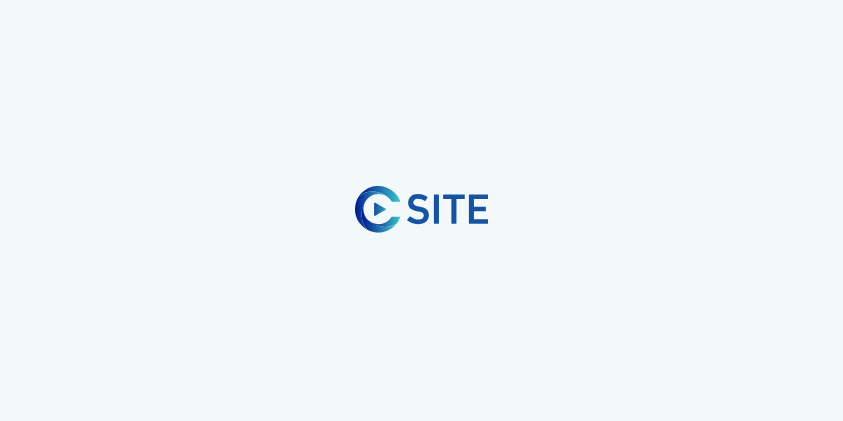scroll, scrollTop: 0, scrollLeft: 0, axis: both 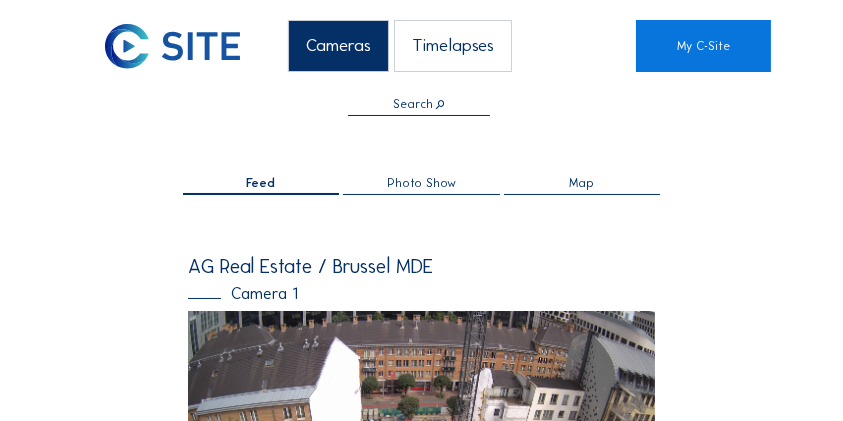 click on "Feed" at bounding box center [260, 183] 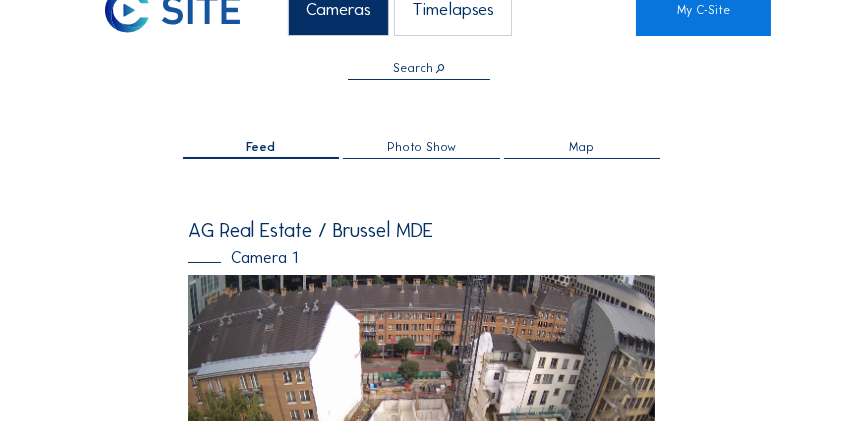 scroll, scrollTop: 66, scrollLeft: 0, axis: vertical 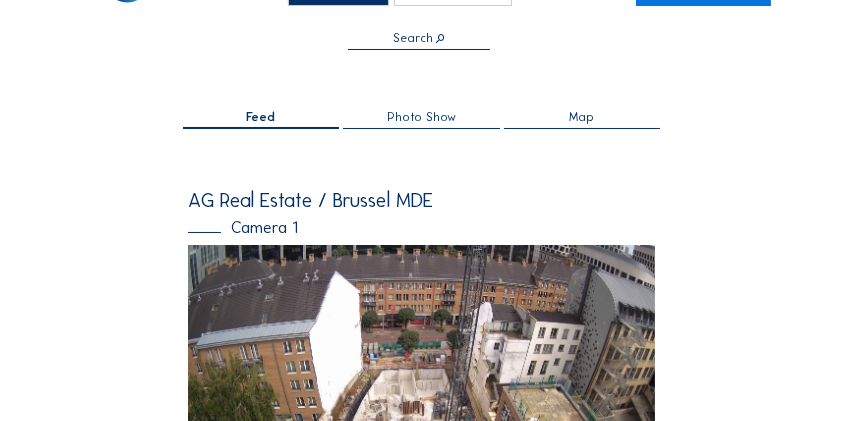 click on "Camera 1" at bounding box center [421, 227] 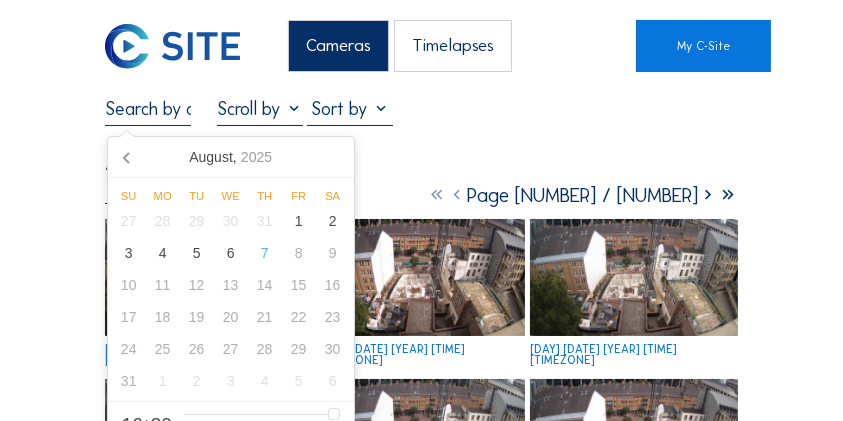 click at bounding box center [148, 109] 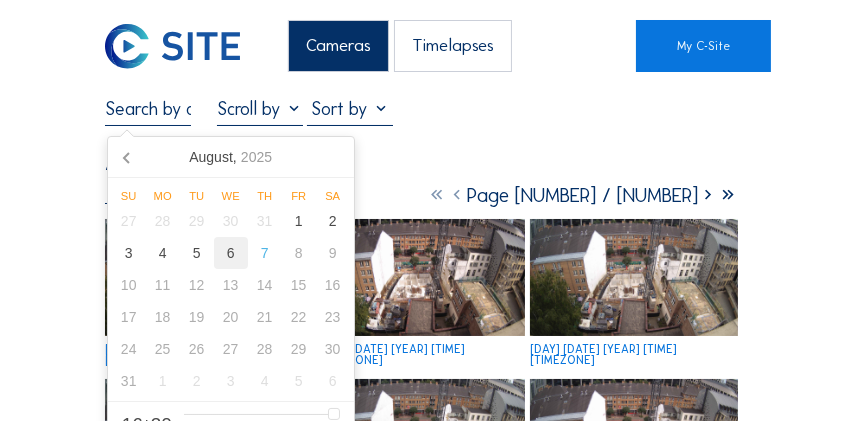 click on "6" at bounding box center (231, 253) 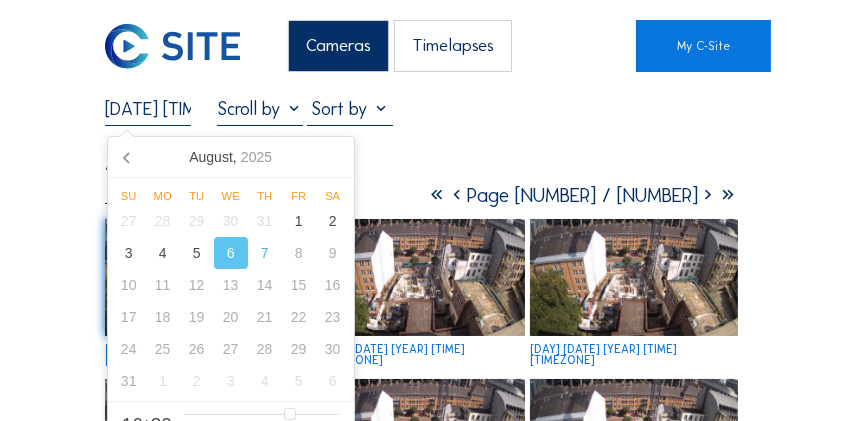 click on "AG Real Estate / Brussel MDE" at bounding box center [421, 164] 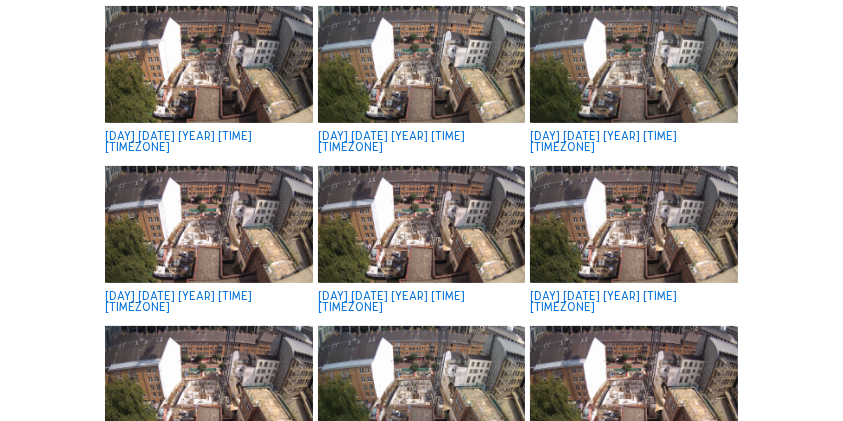 scroll, scrollTop: 400, scrollLeft: 0, axis: vertical 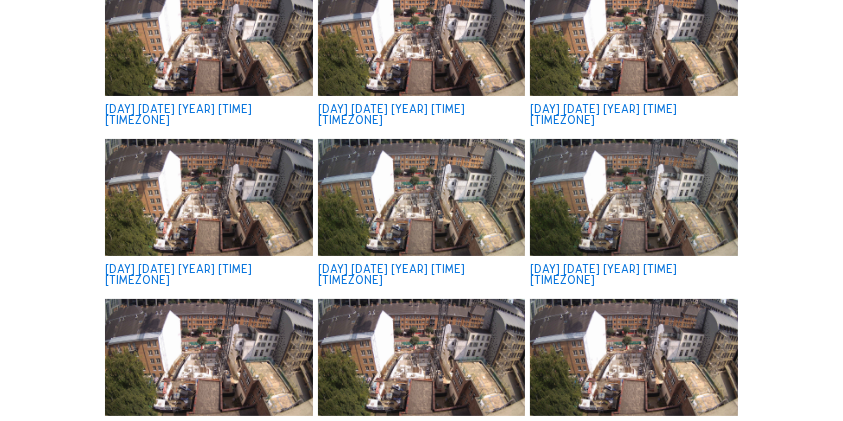 click at bounding box center [209, 197] 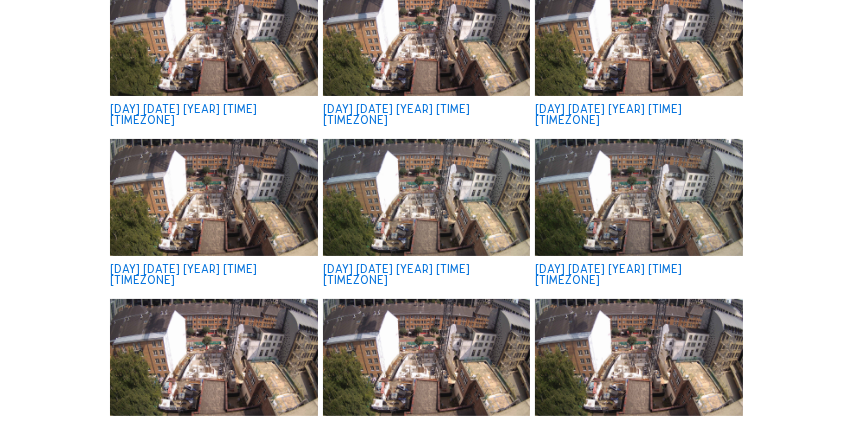 scroll, scrollTop: 401, scrollLeft: 0, axis: vertical 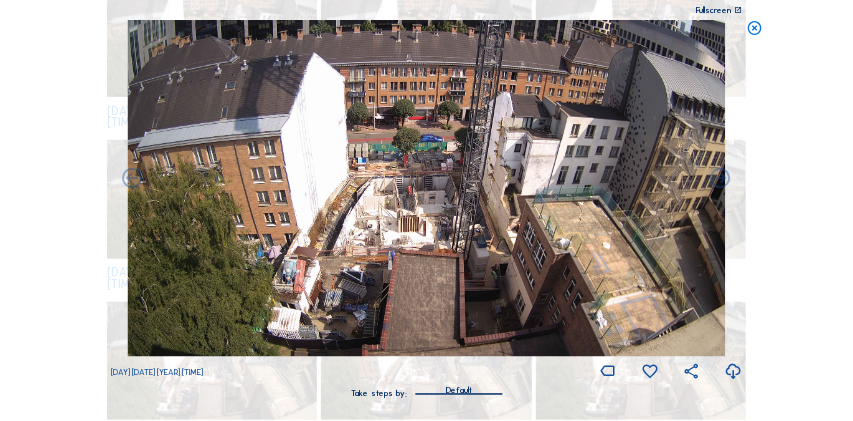 click at bounding box center (754, 28) 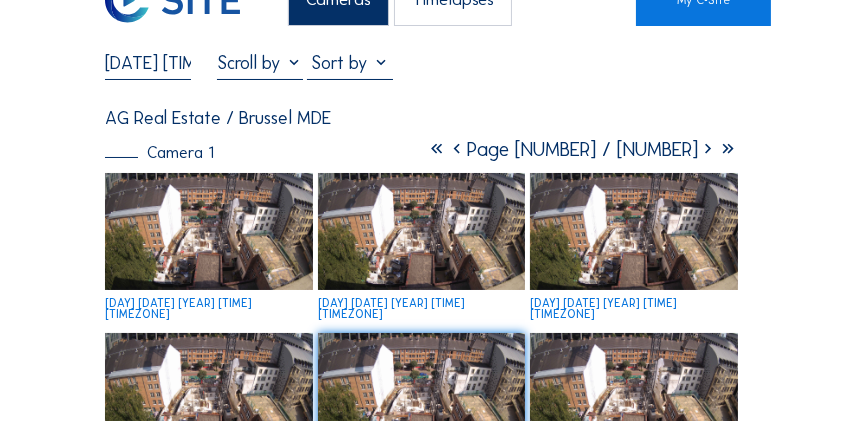 scroll, scrollTop: 0, scrollLeft: 0, axis: both 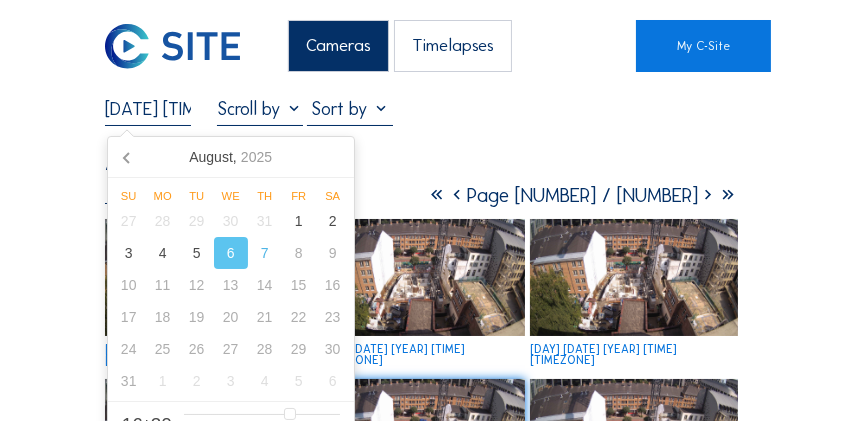 click on "06/08/2025 16:30" at bounding box center (148, 109) 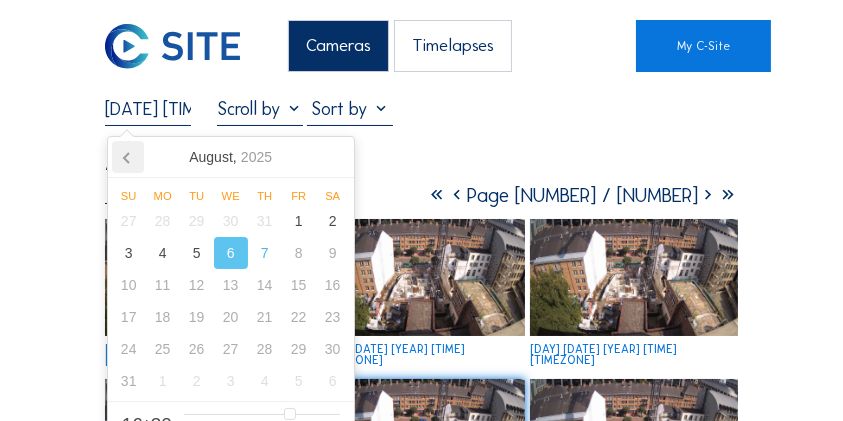click 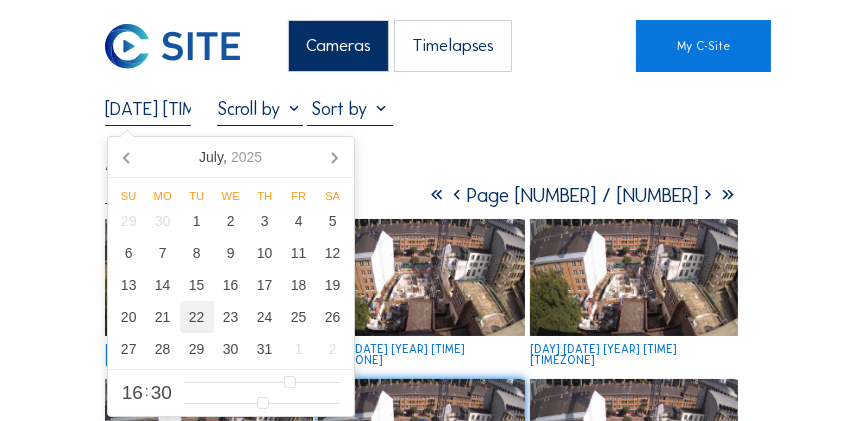 click on "22" at bounding box center (197, 317) 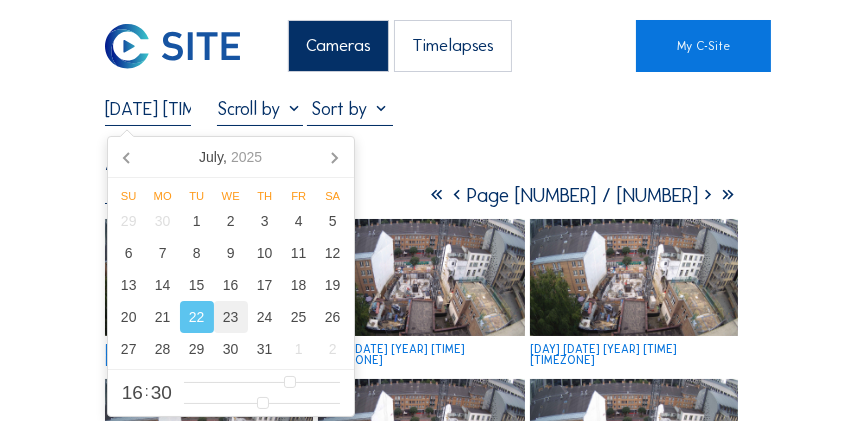 click on "23" at bounding box center (231, 317) 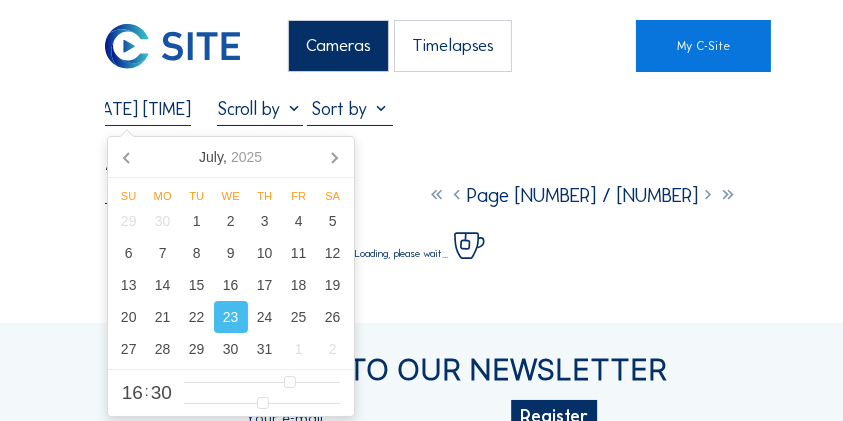 click on "23" at bounding box center [231, 317] 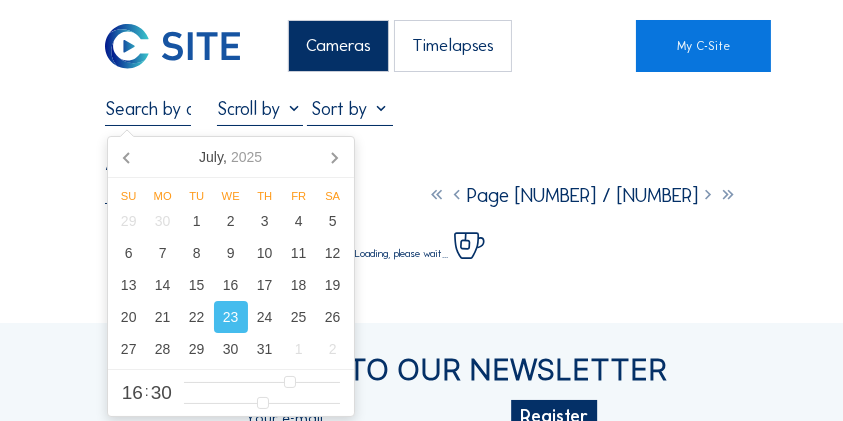 scroll, scrollTop: 0, scrollLeft: 0, axis: both 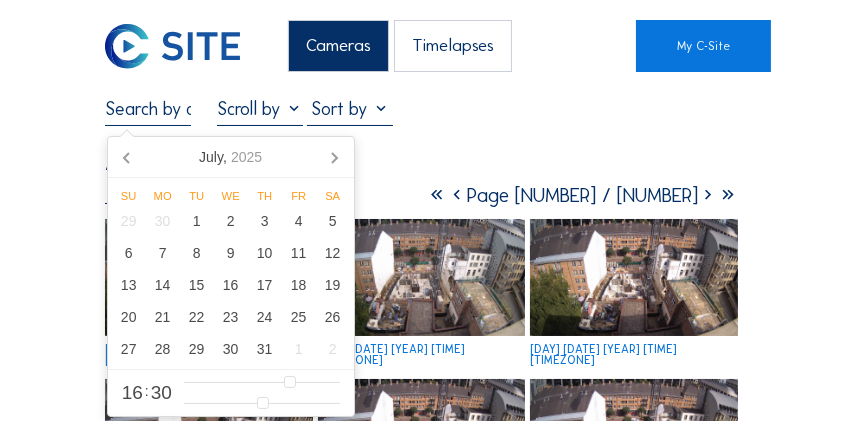 click on "Fullscreen" at bounding box center [421, 111] 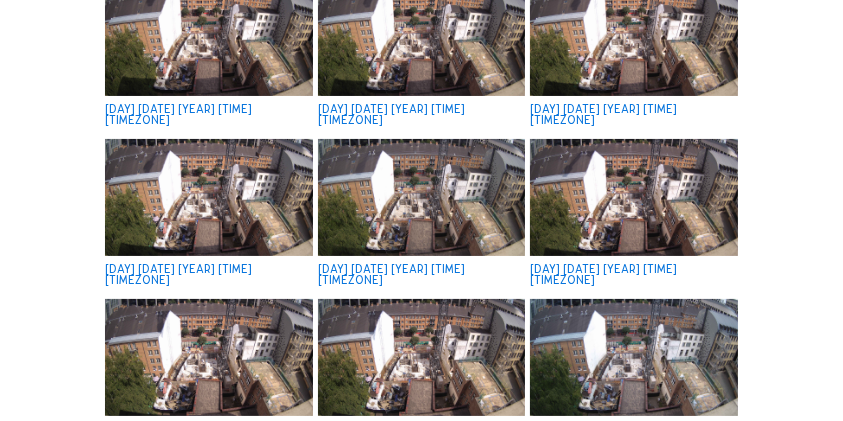 scroll, scrollTop: 600, scrollLeft: 0, axis: vertical 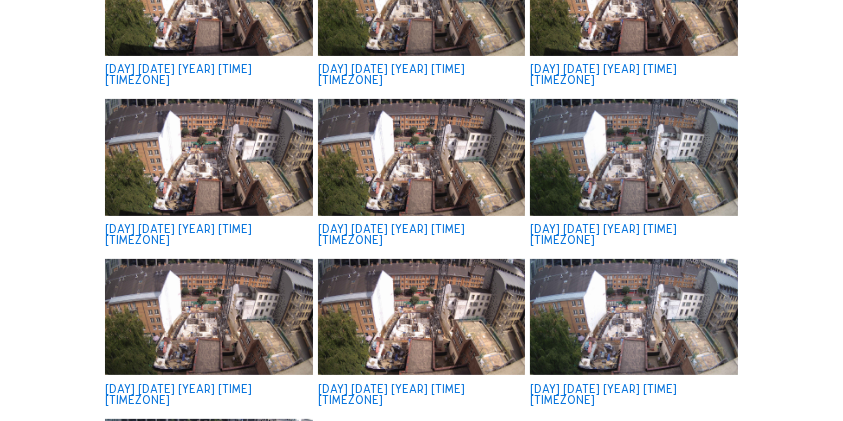 click at bounding box center (634, 317) 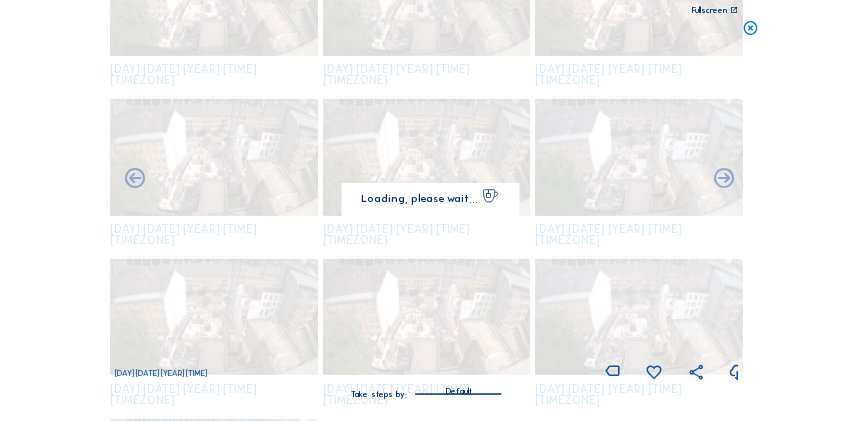 scroll, scrollTop: 603, scrollLeft: 0, axis: vertical 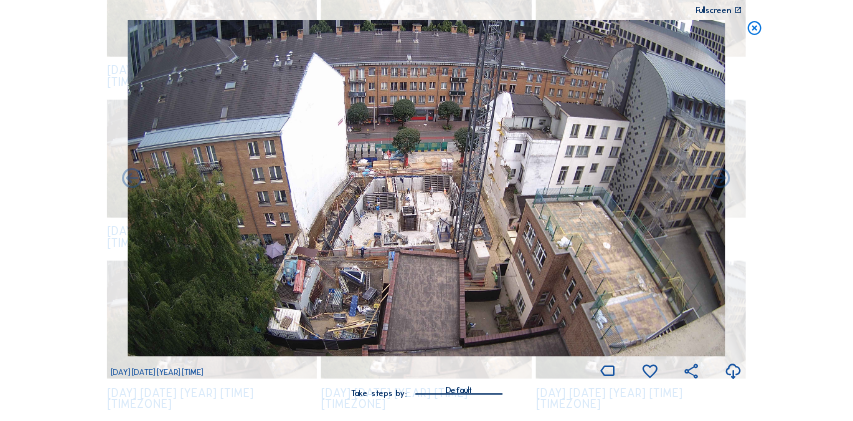 click at bounding box center [754, 28] 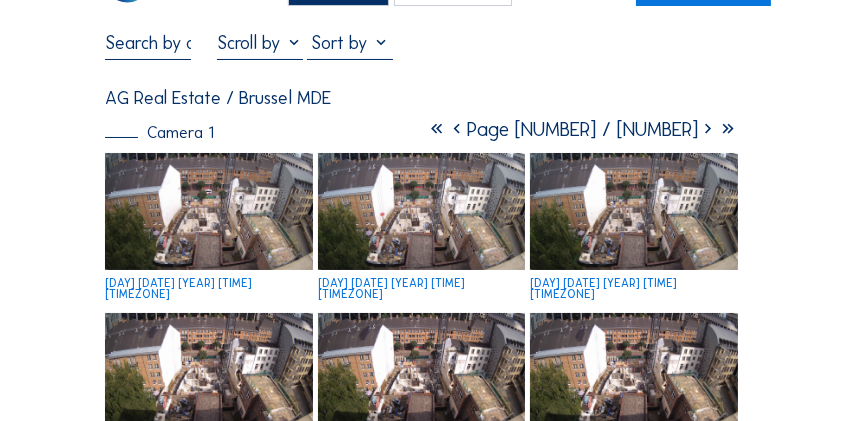 scroll, scrollTop: 0, scrollLeft: 0, axis: both 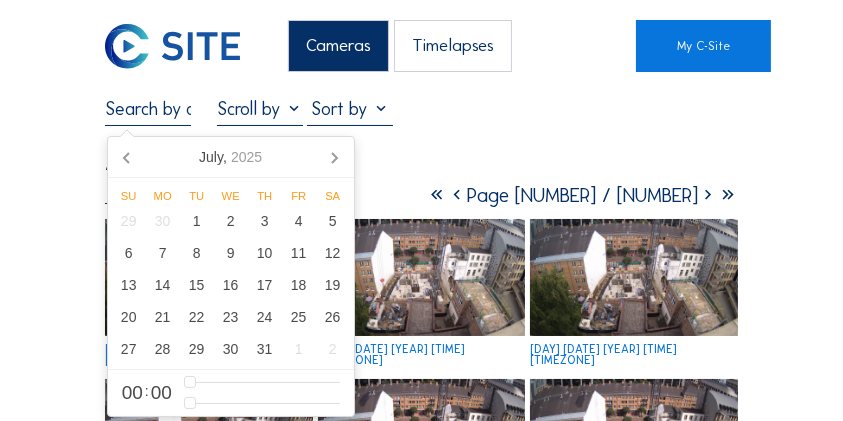 click at bounding box center (148, 109) 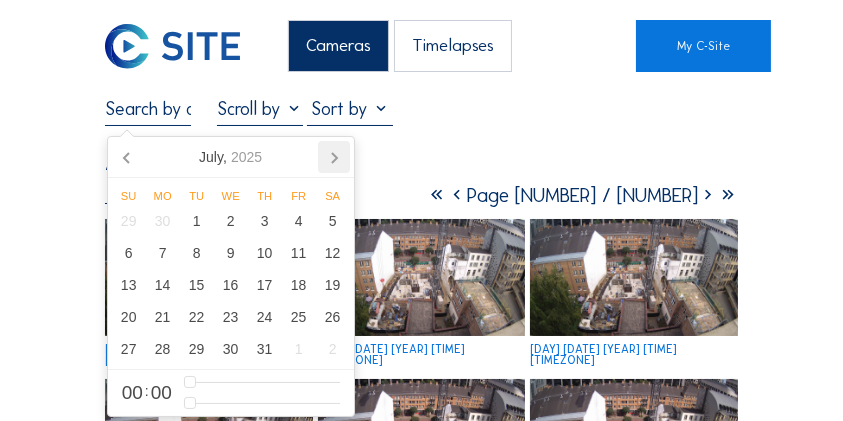 click 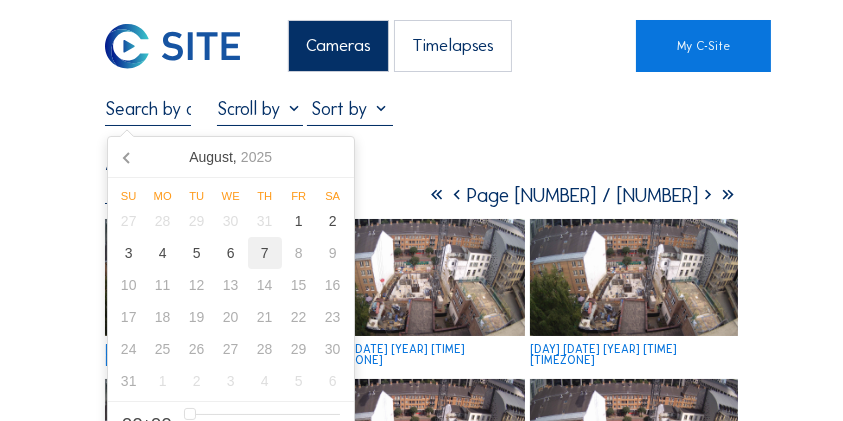 click on "7" at bounding box center [265, 253] 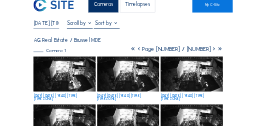 scroll, scrollTop: 0, scrollLeft: 0, axis: both 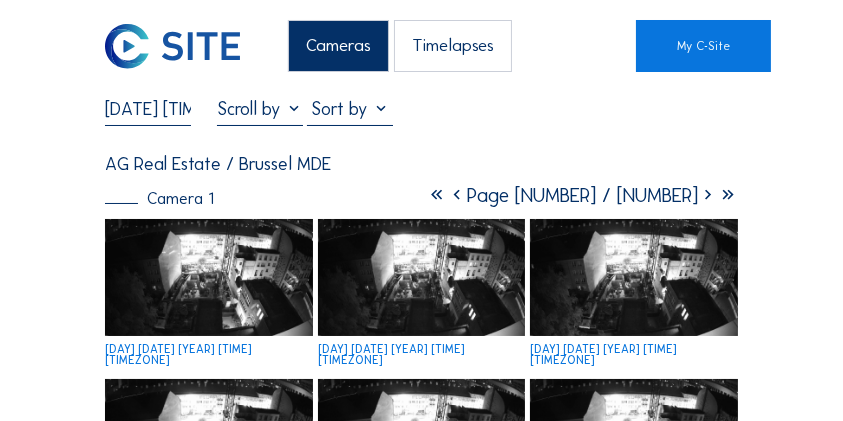 click at bounding box center [437, 195] 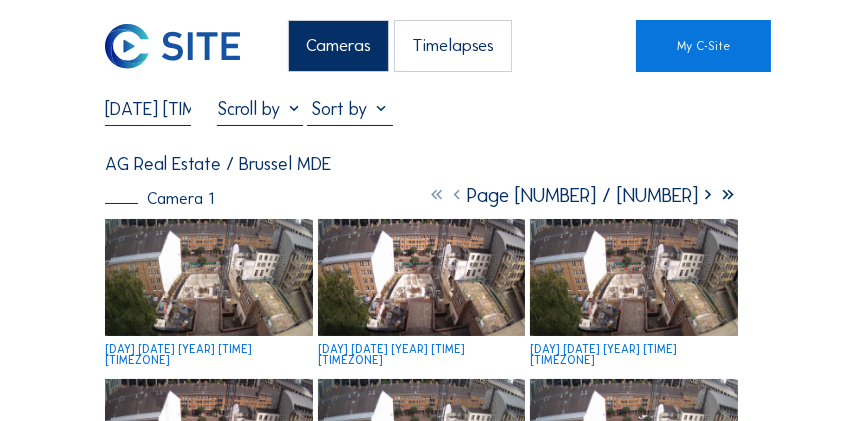 click at bounding box center [209, 277] 